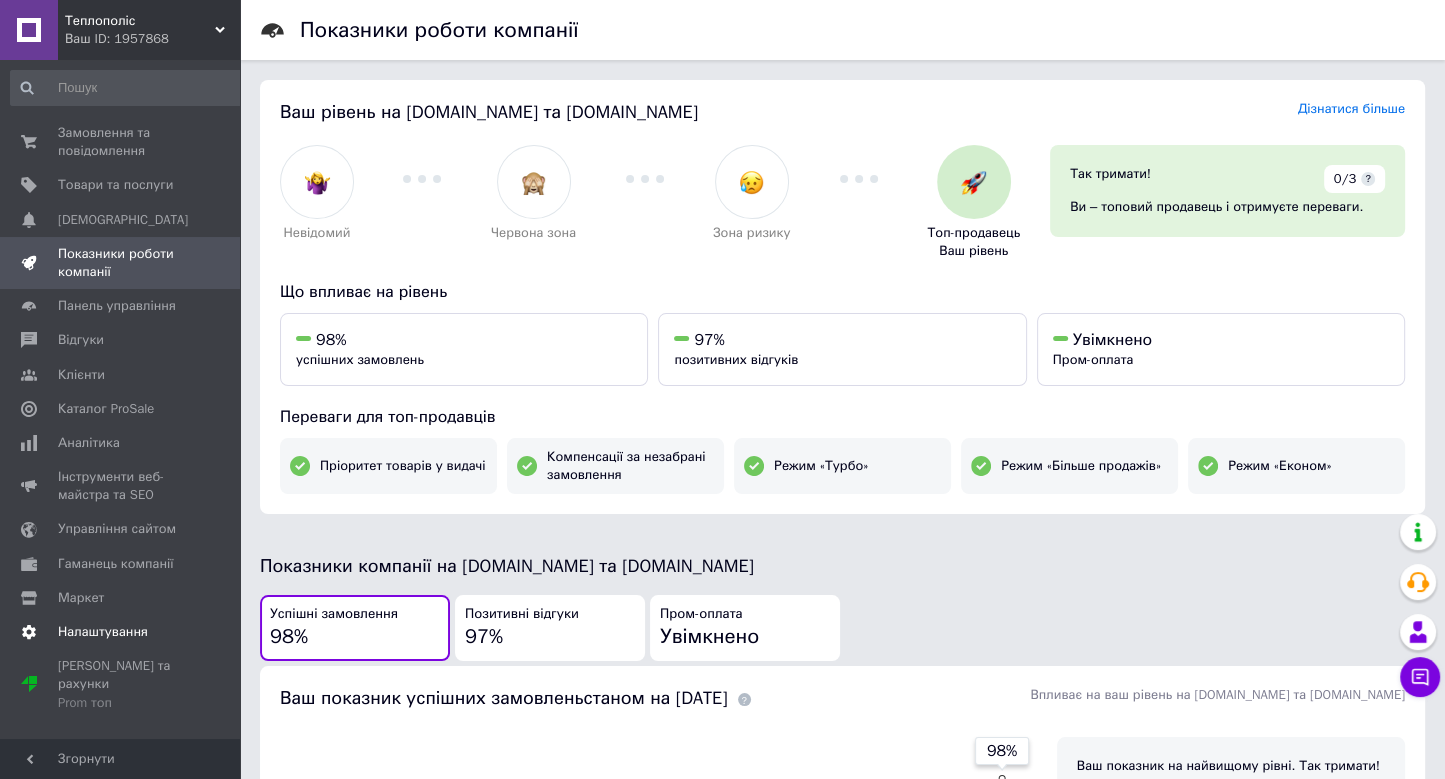 scroll, scrollTop: 105, scrollLeft: 0, axis: vertical 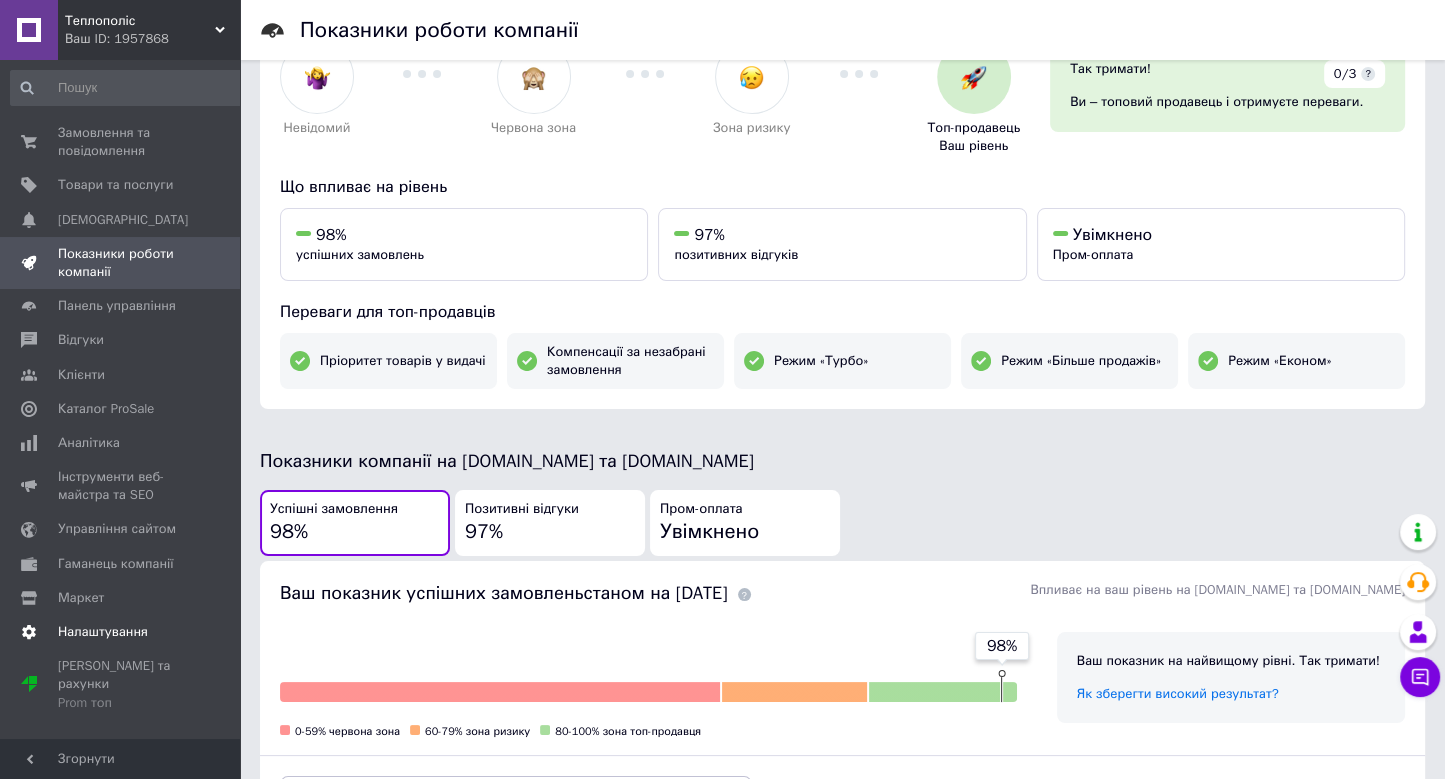 click on "Налаштування" at bounding box center [128, 632] 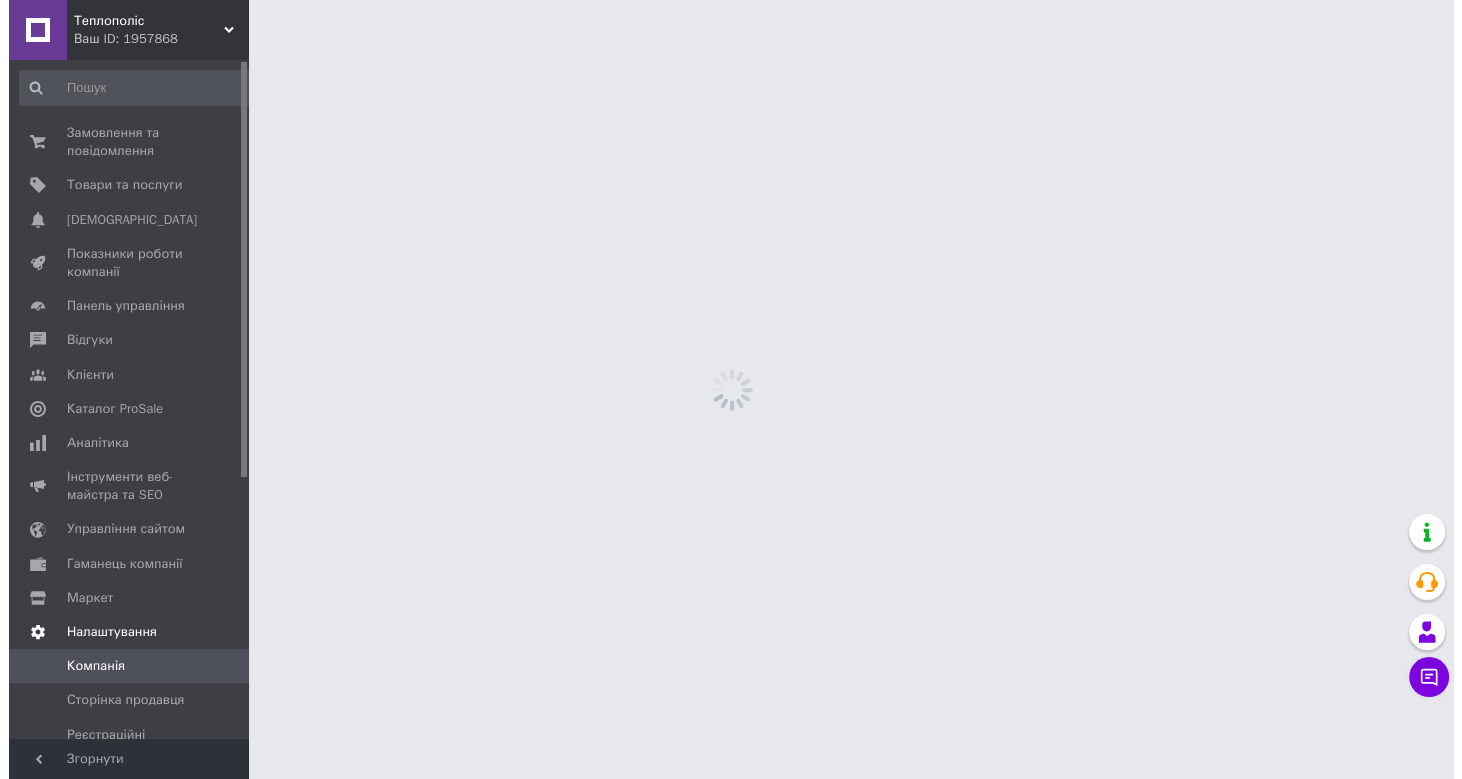 scroll, scrollTop: 0, scrollLeft: 0, axis: both 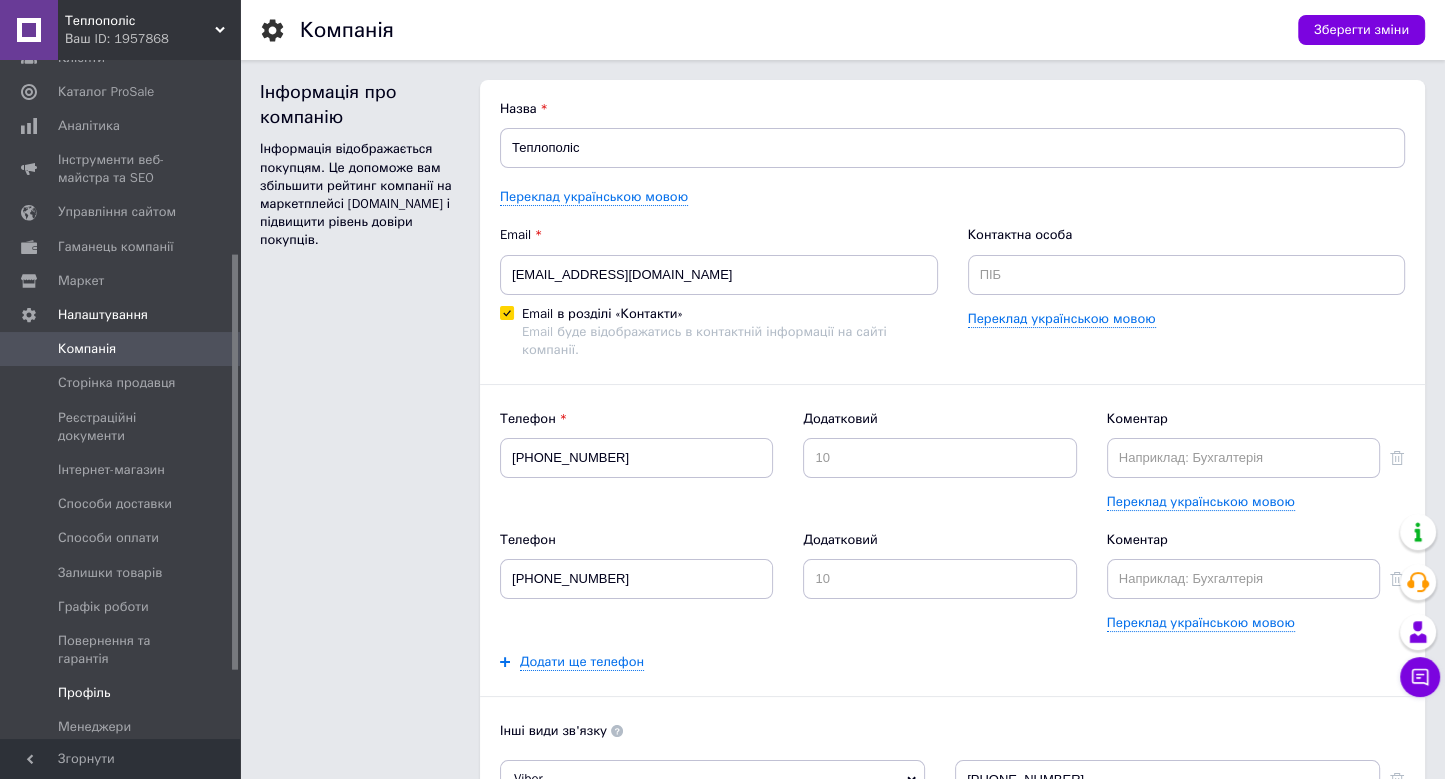 click on "Профіль" at bounding box center [121, 693] 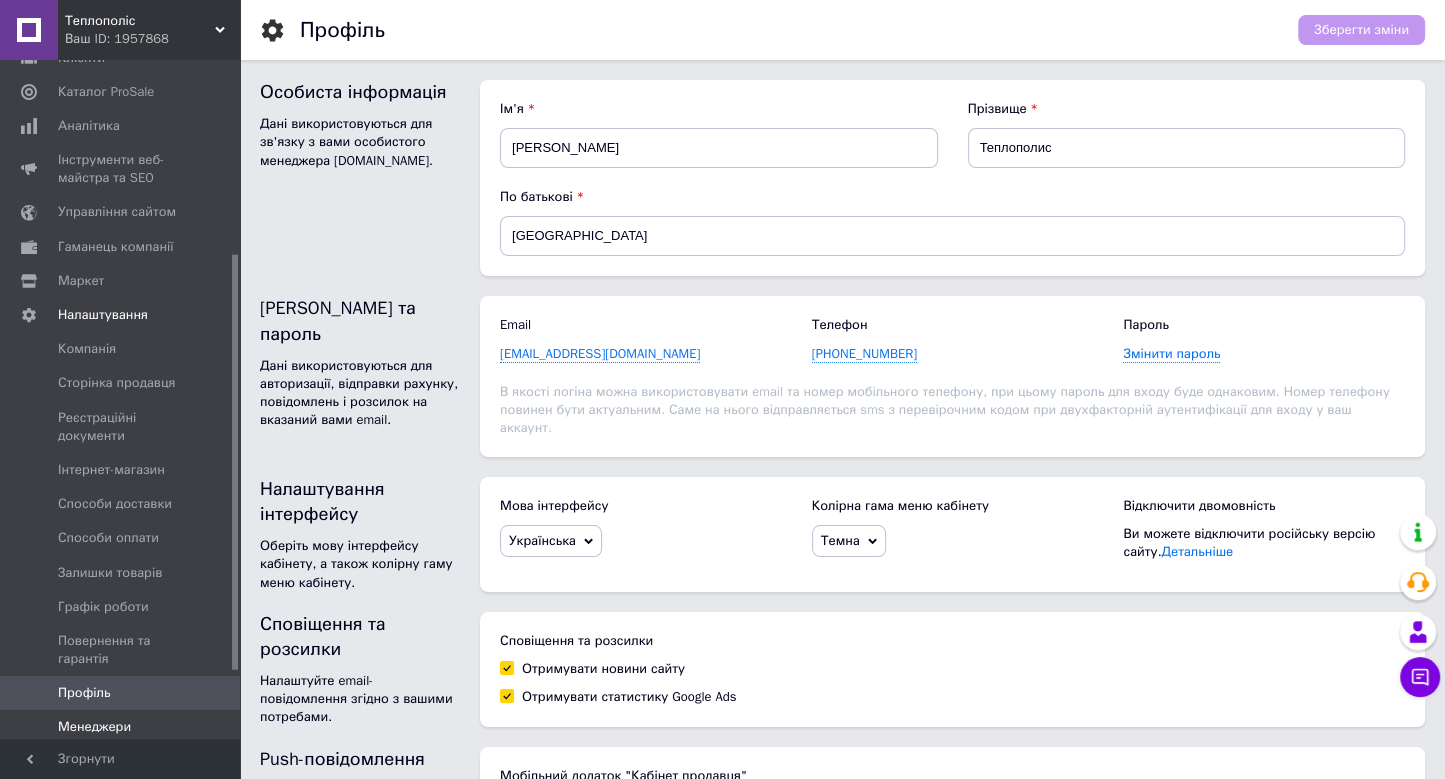 click on "Менеджери" at bounding box center [94, 727] 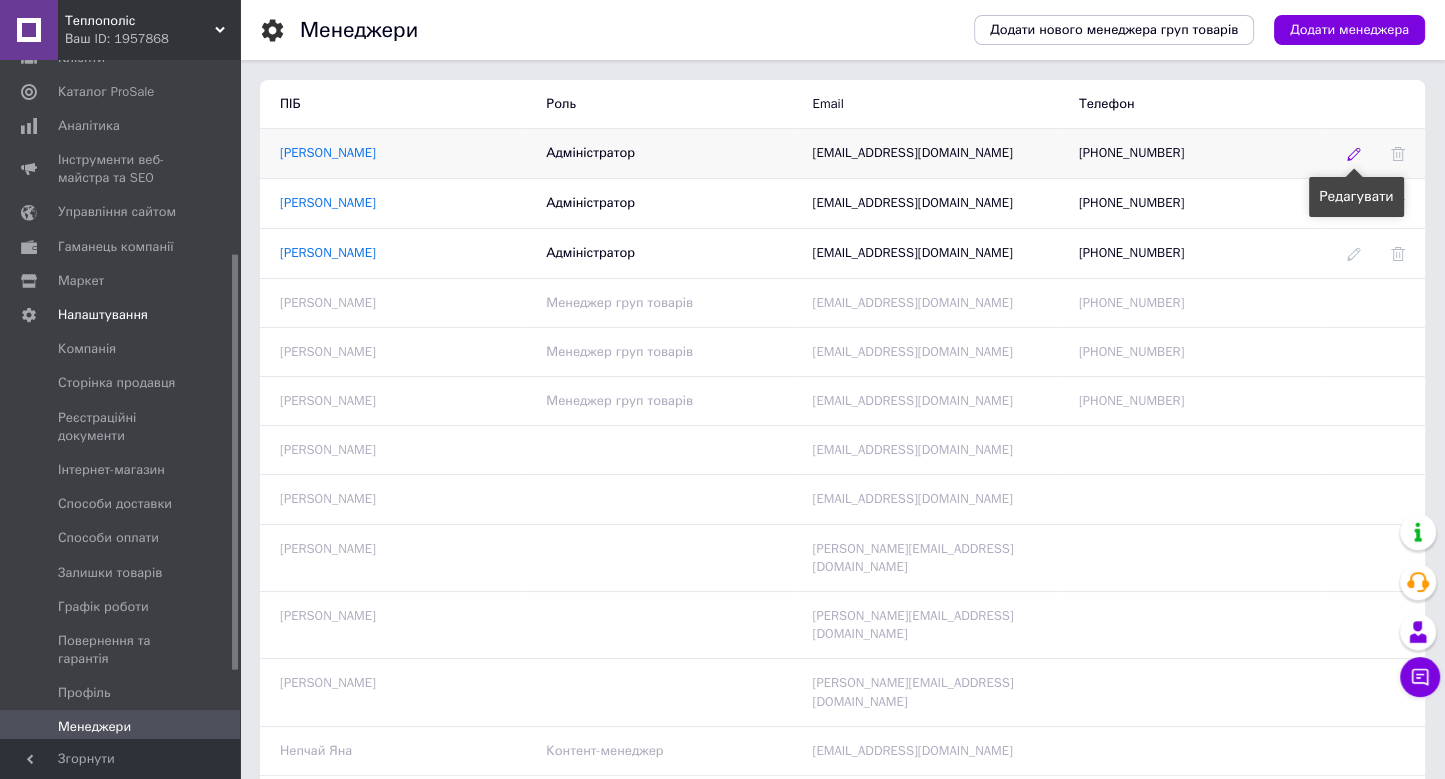 click 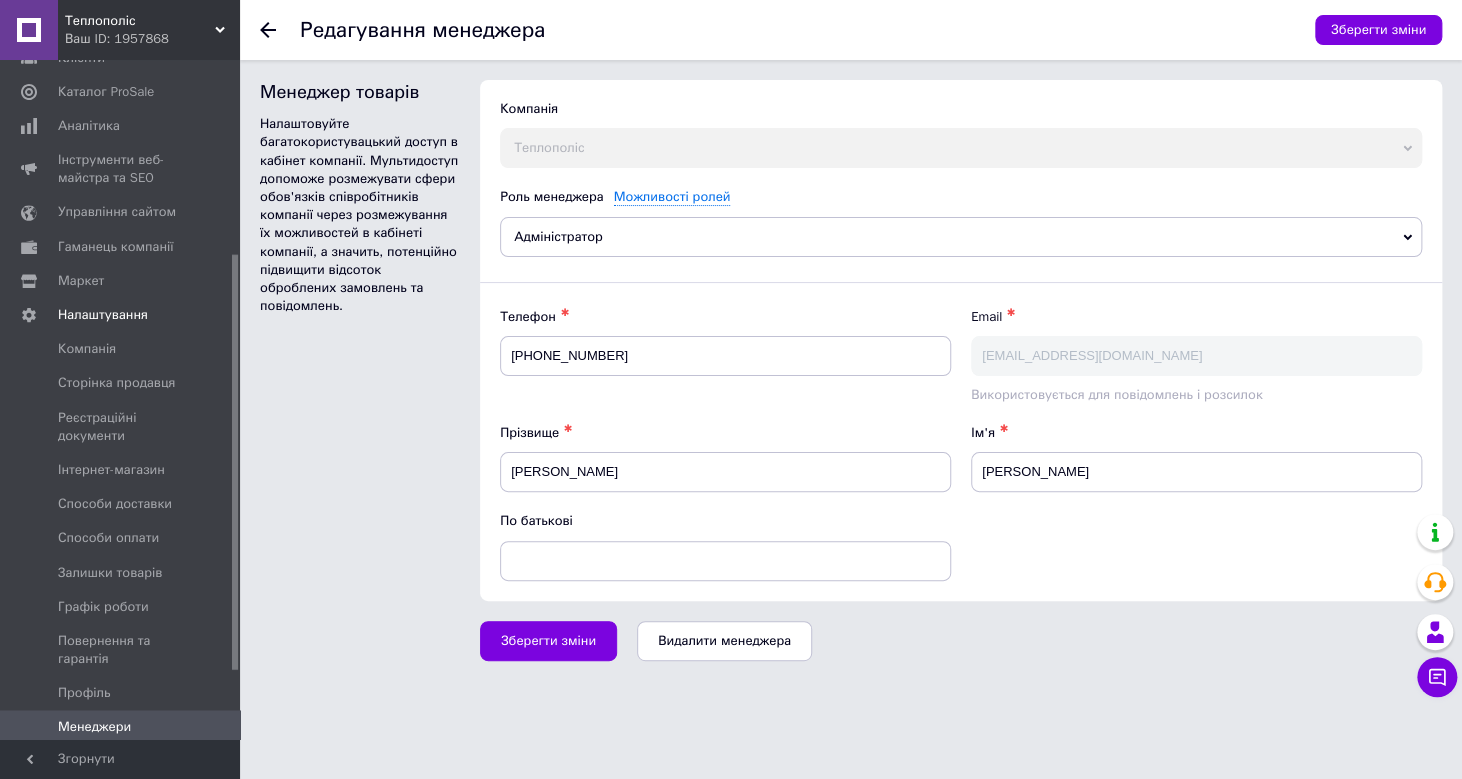 click 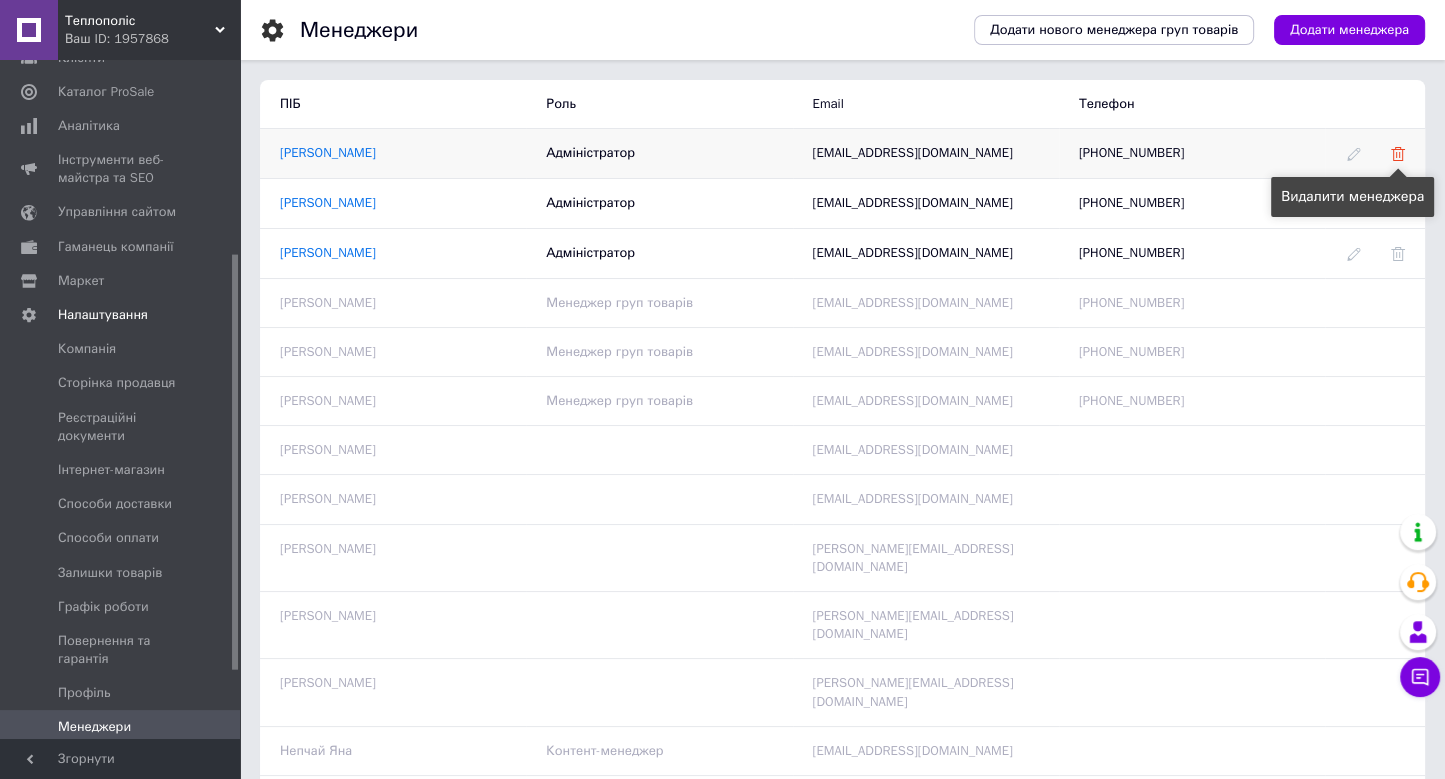 click 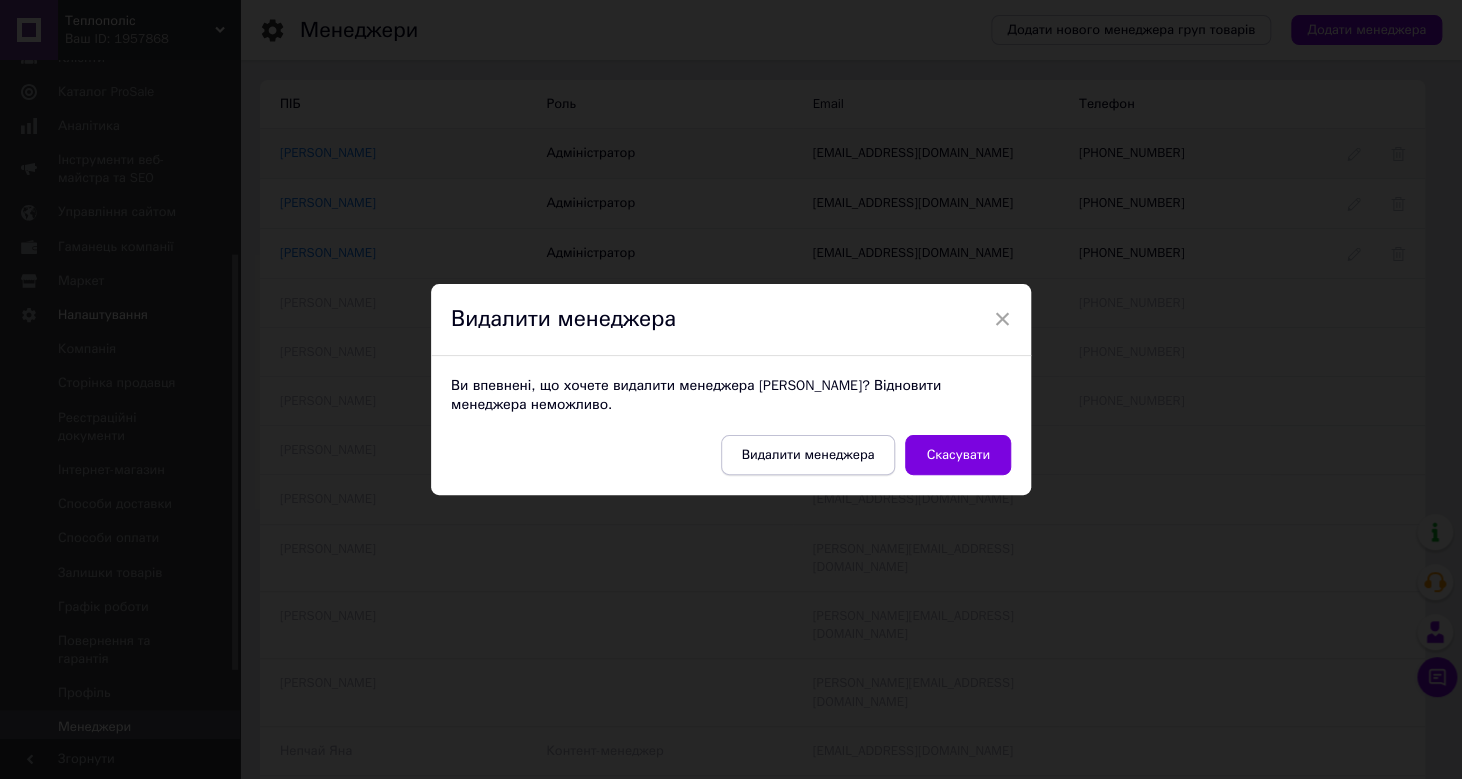 click on "Видалити менеджера" at bounding box center (808, 455) 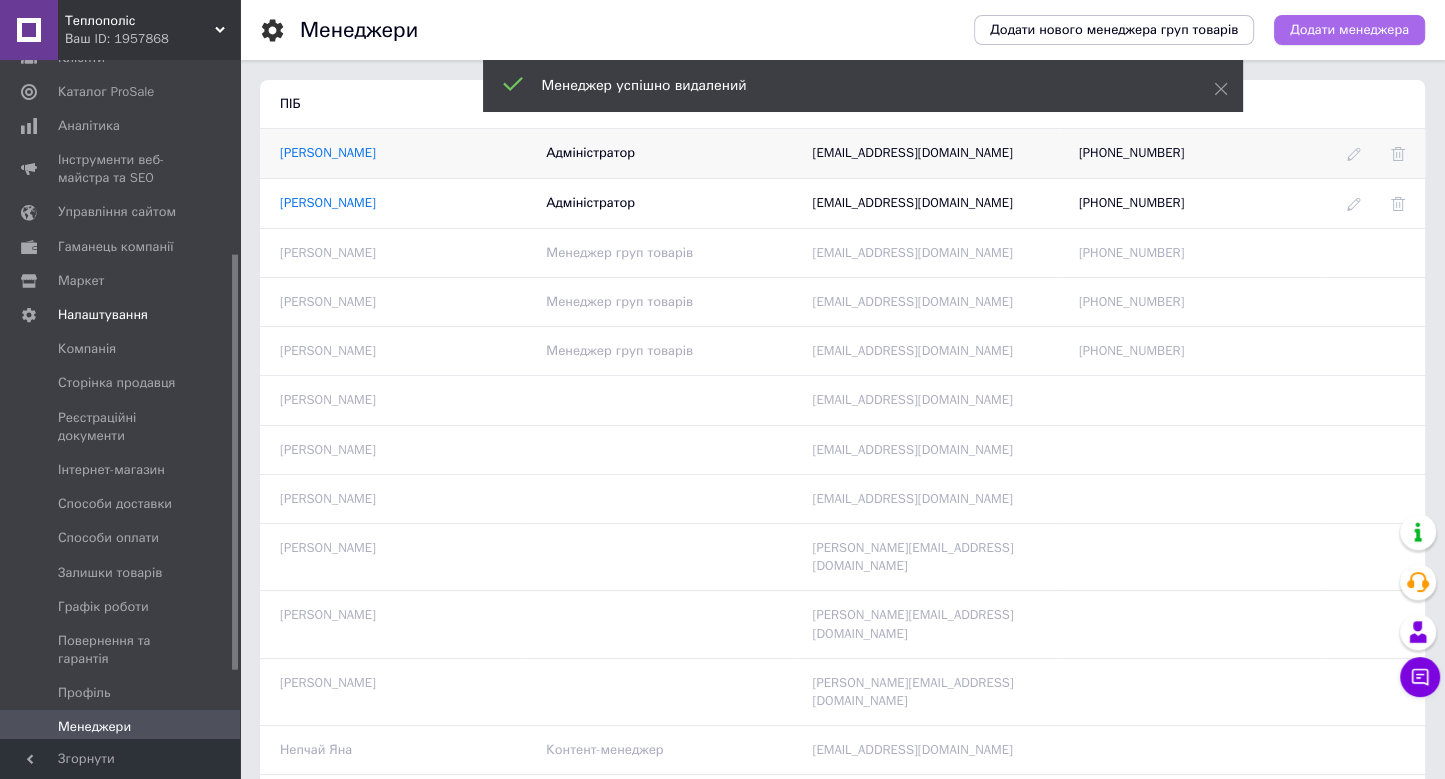 click on "Додати менеджера" at bounding box center [1349, 30] 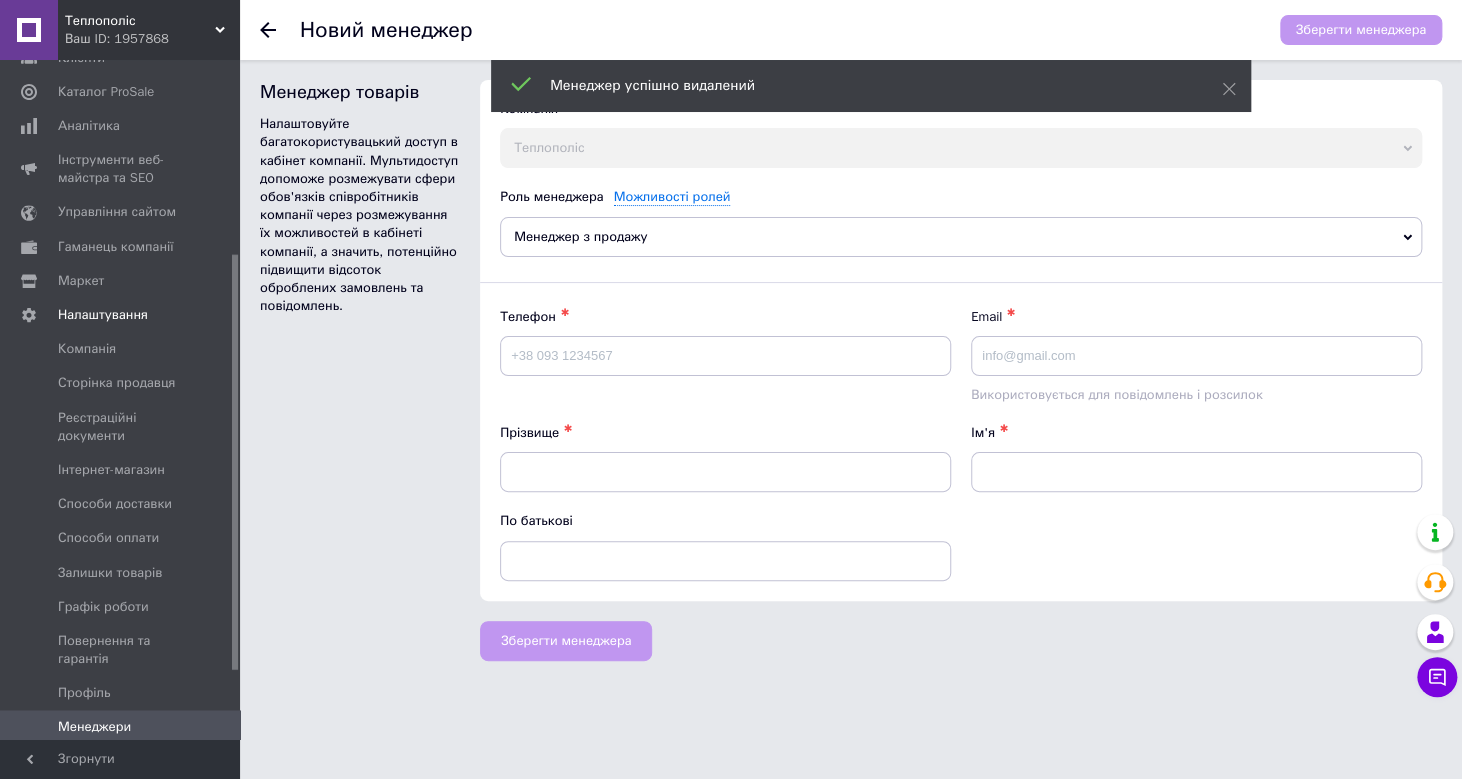 click on "Менеджер з продажу" at bounding box center [961, 237] 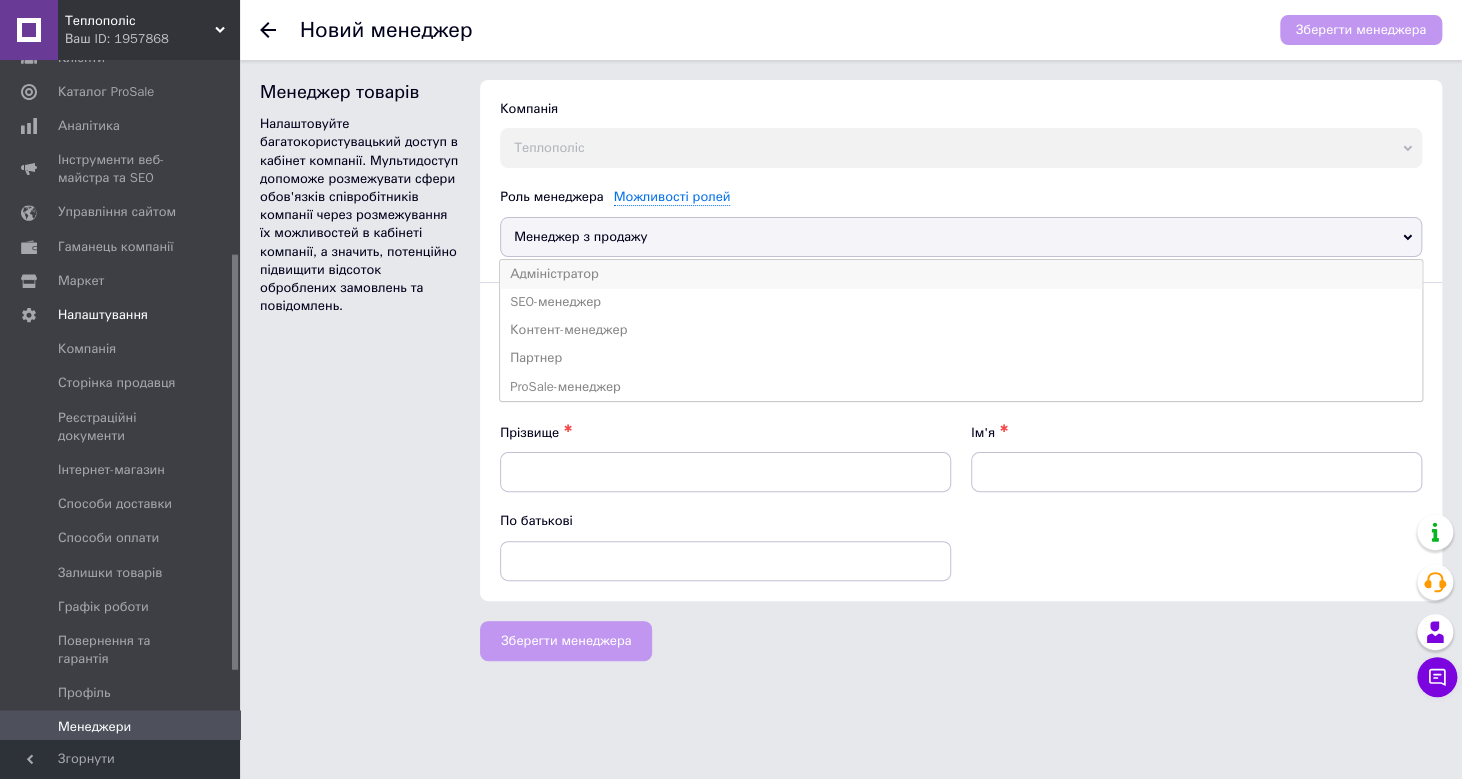 click on "Адміністратор" at bounding box center [961, 274] 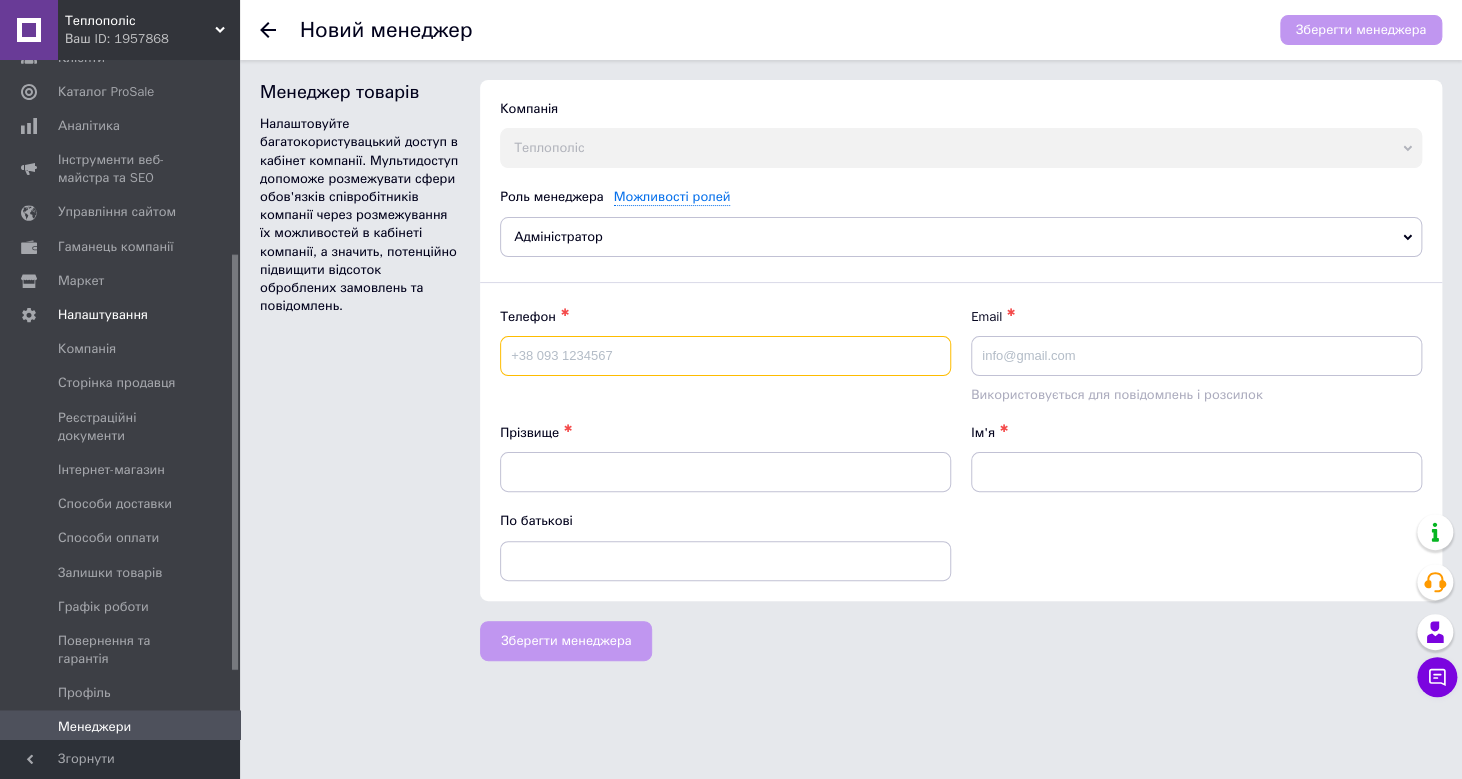 click at bounding box center [725, 356] 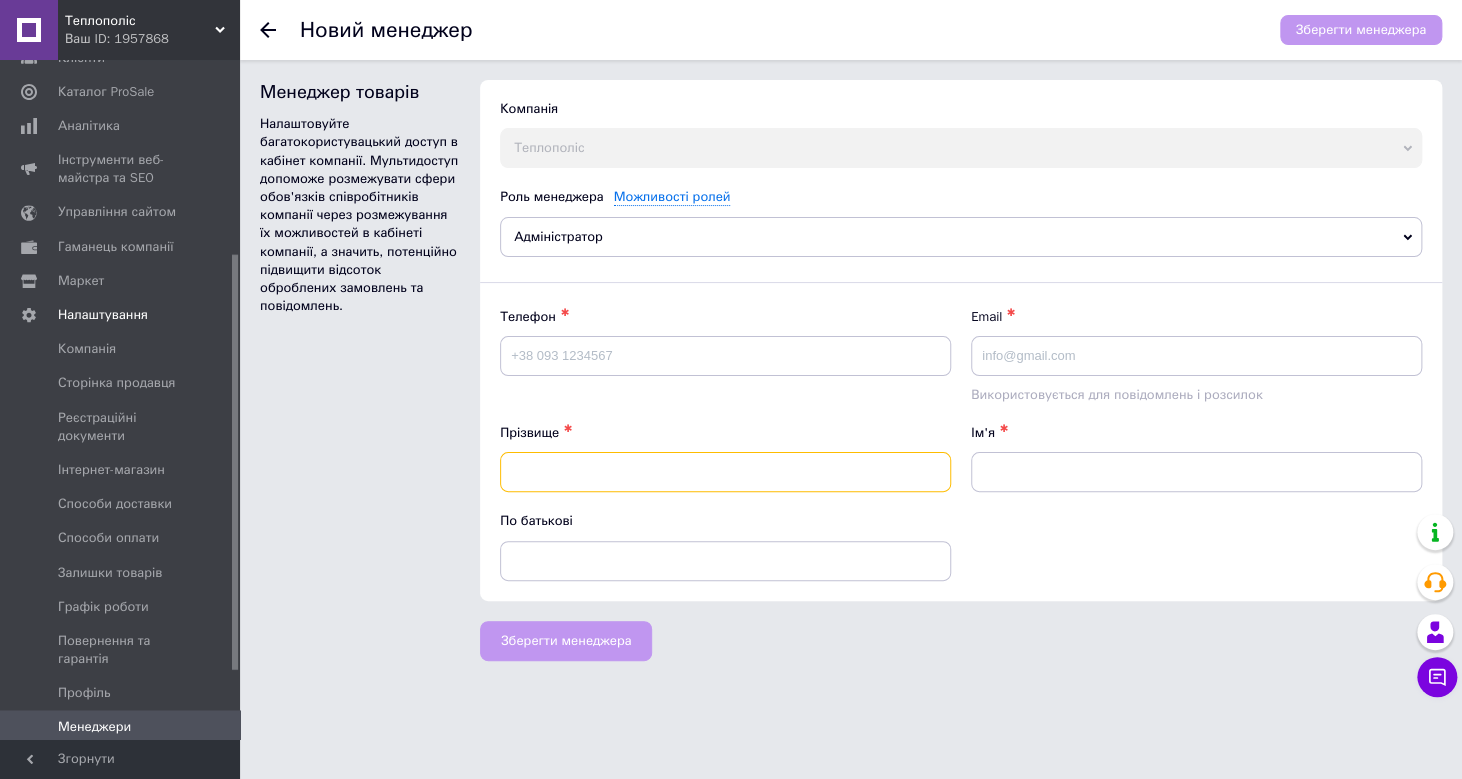click at bounding box center (725, 472) 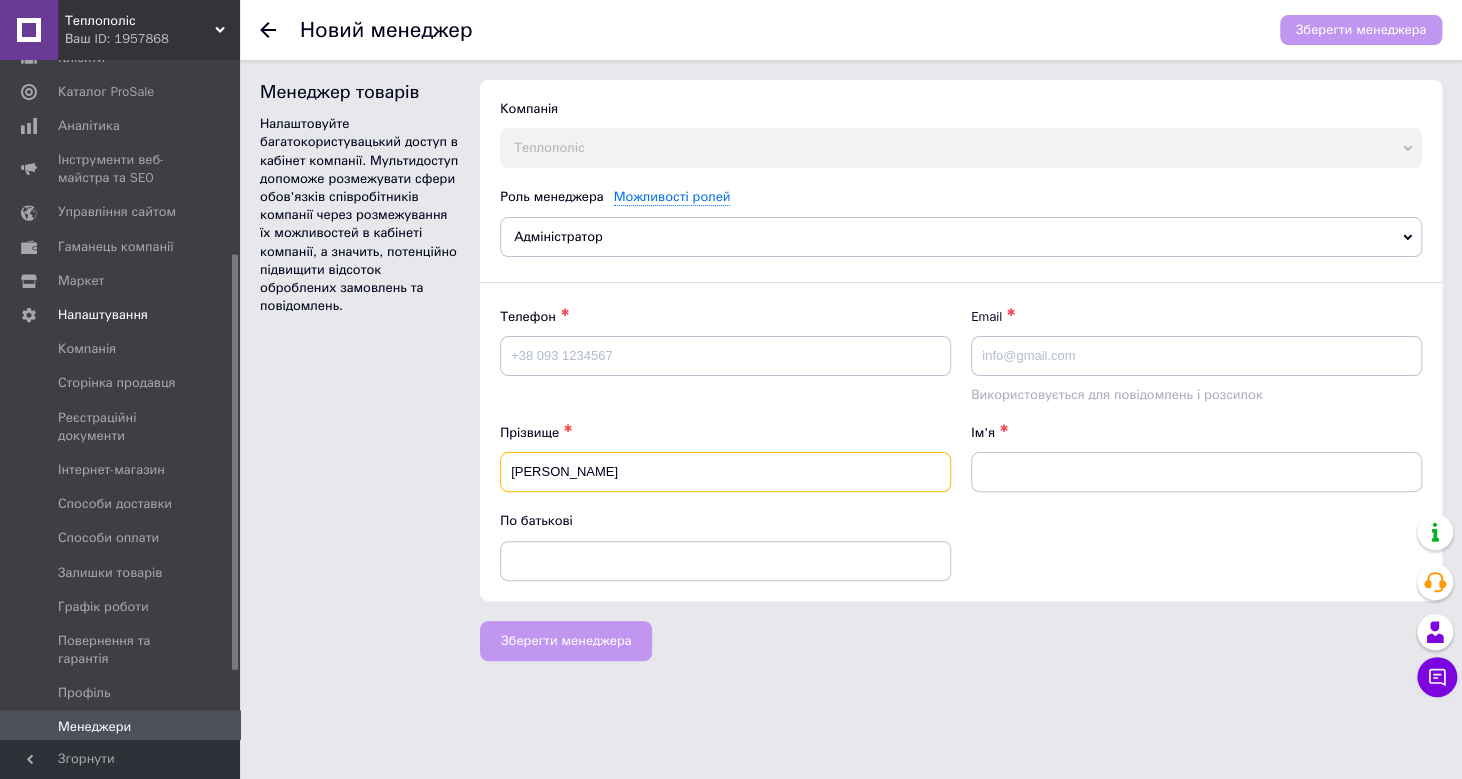 type on "[PERSON_NAME]" 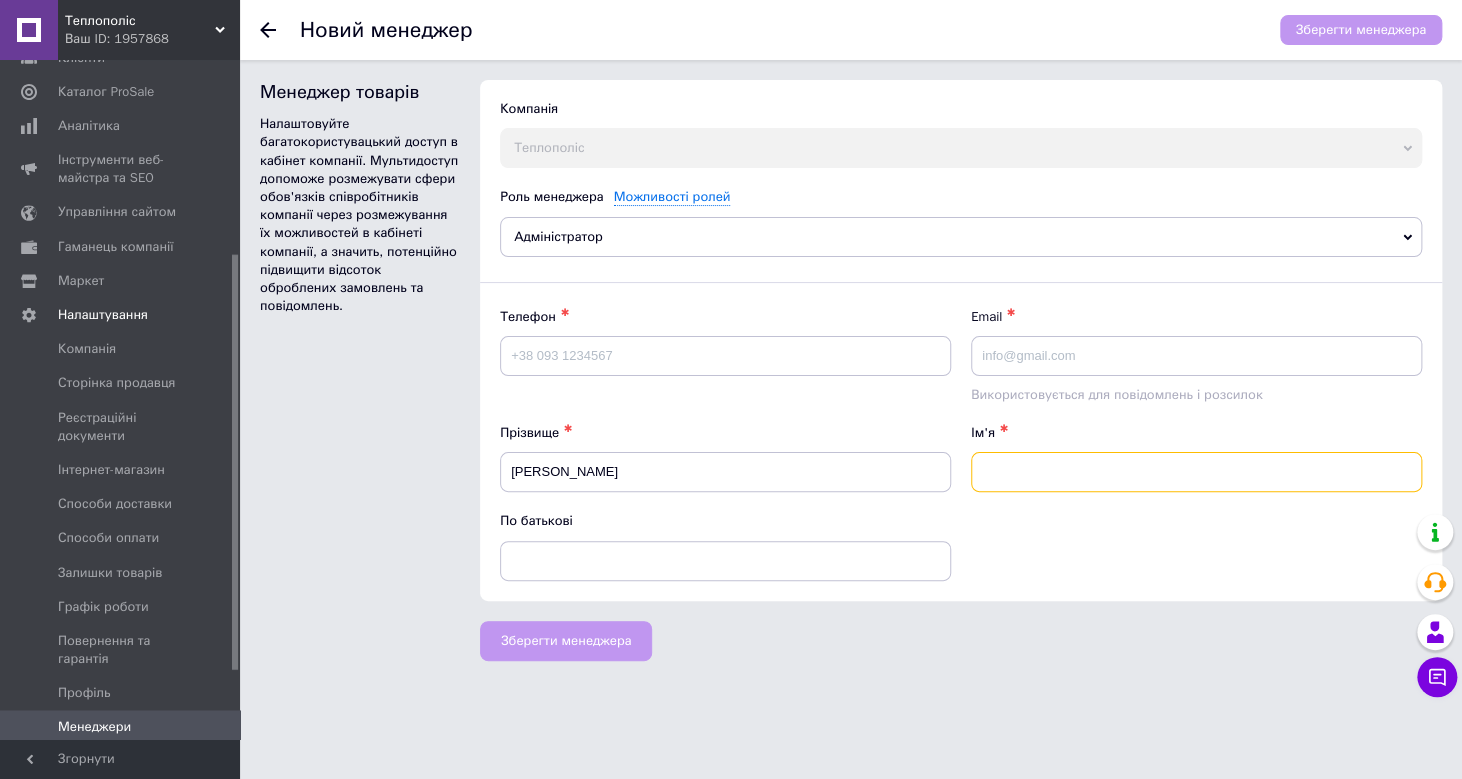click at bounding box center [1196, 472] 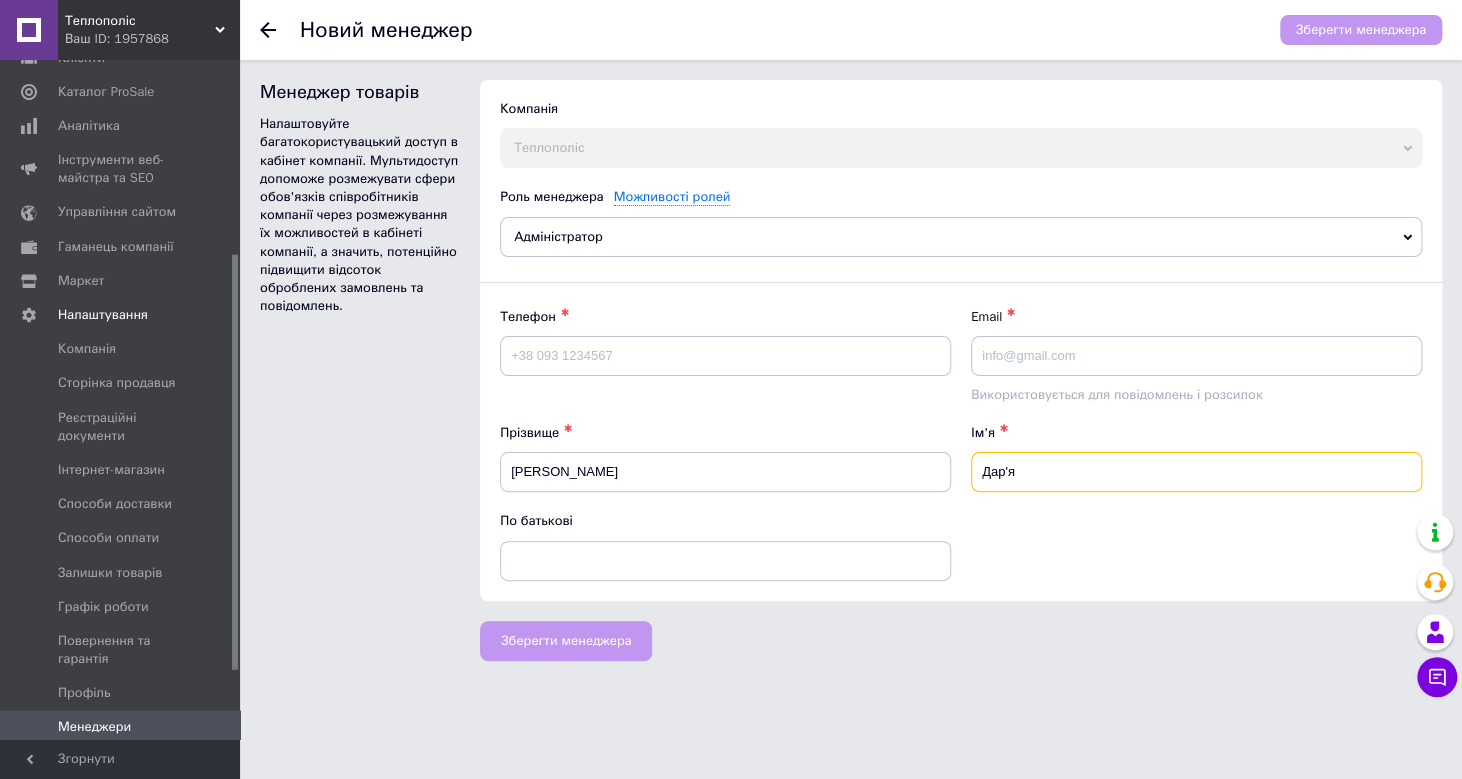 type on "Дар'я" 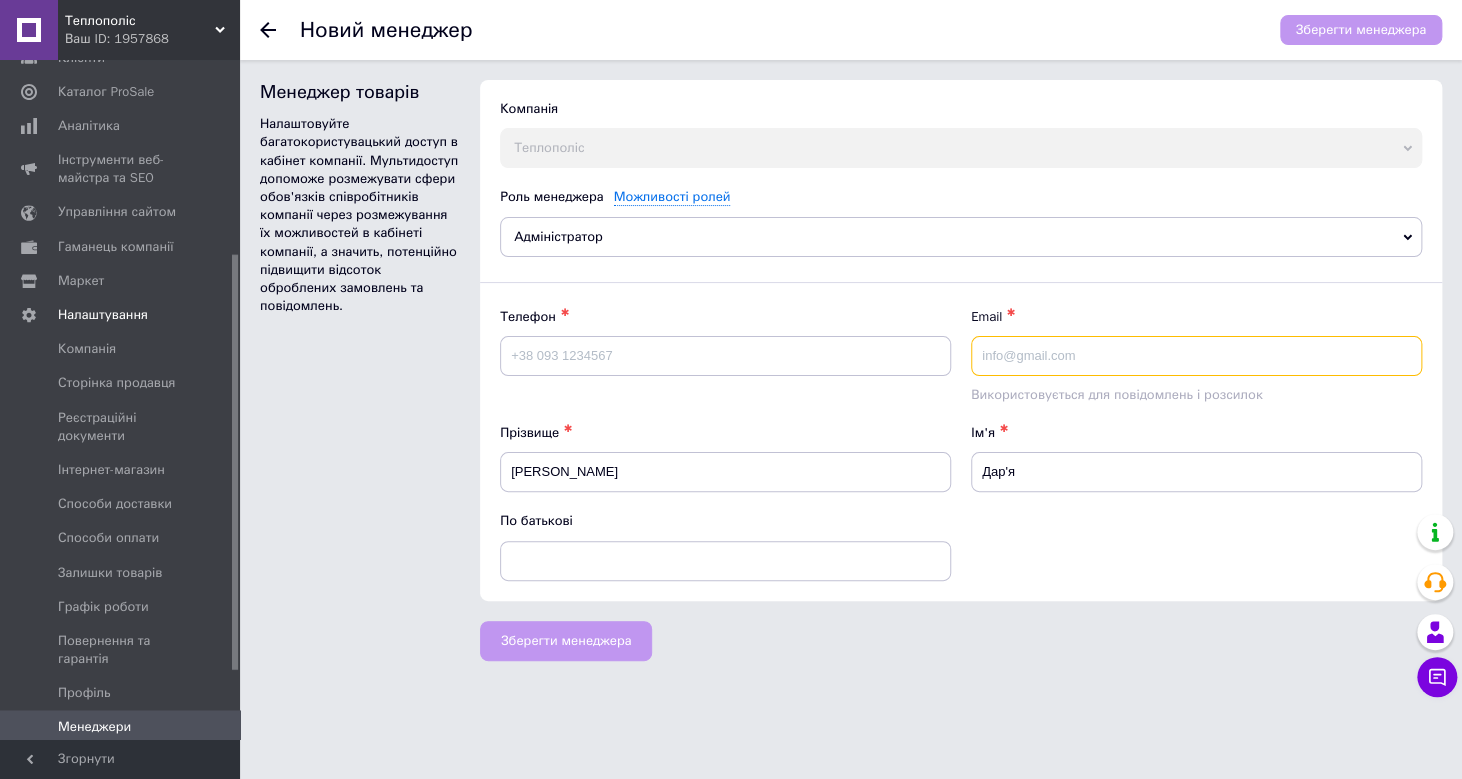 click at bounding box center [1196, 356] 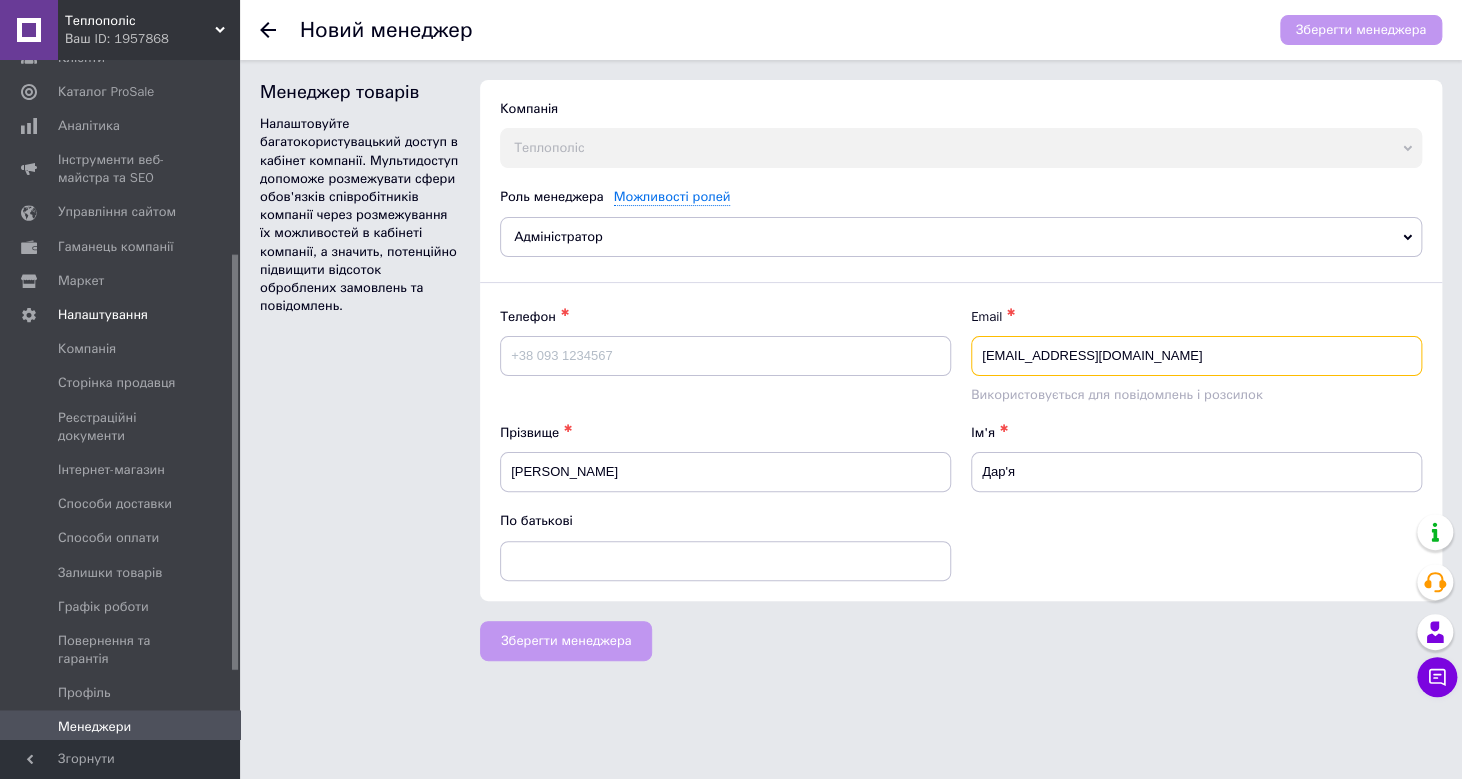 type on "[EMAIL_ADDRESS][DOMAIN_NAME]" 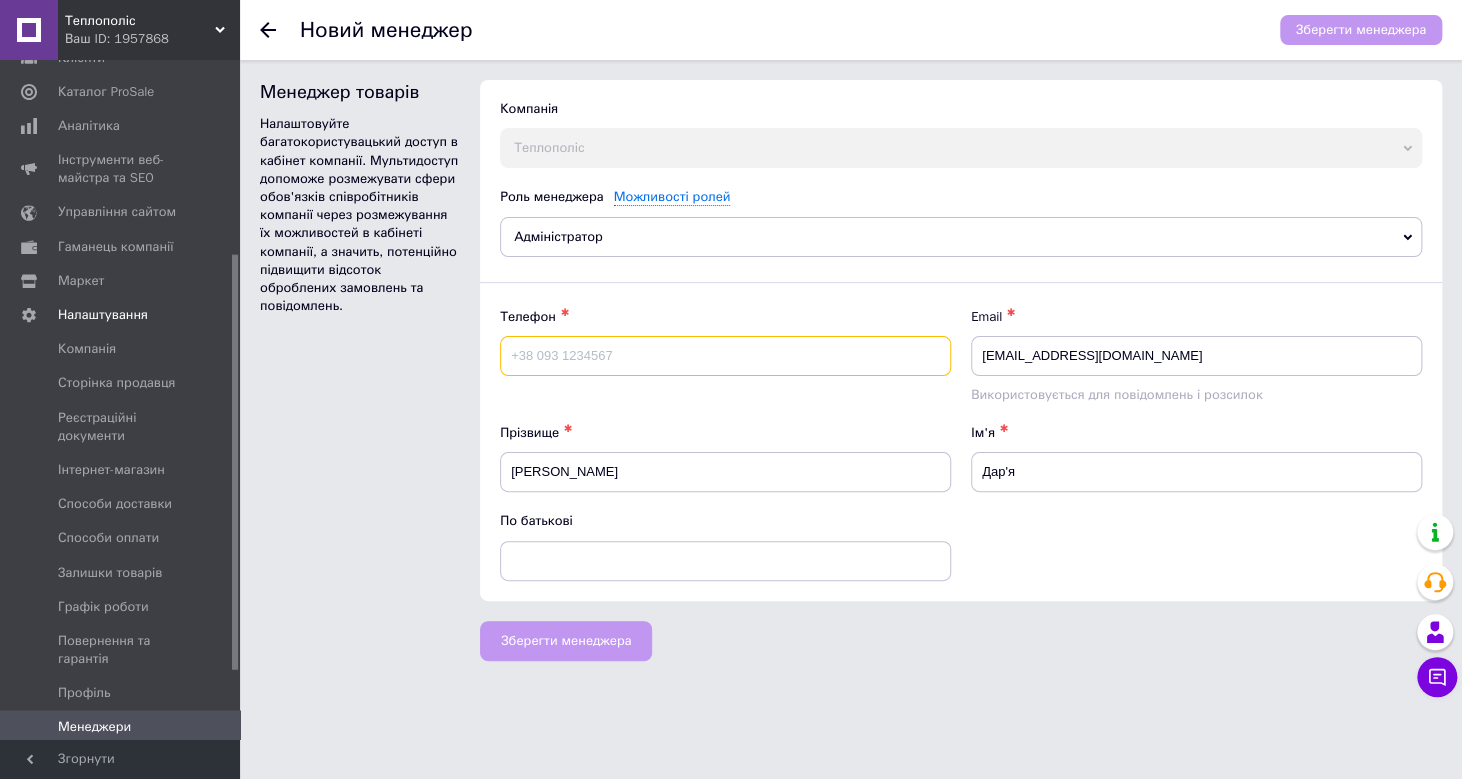 click at bounding box center [725, 356] 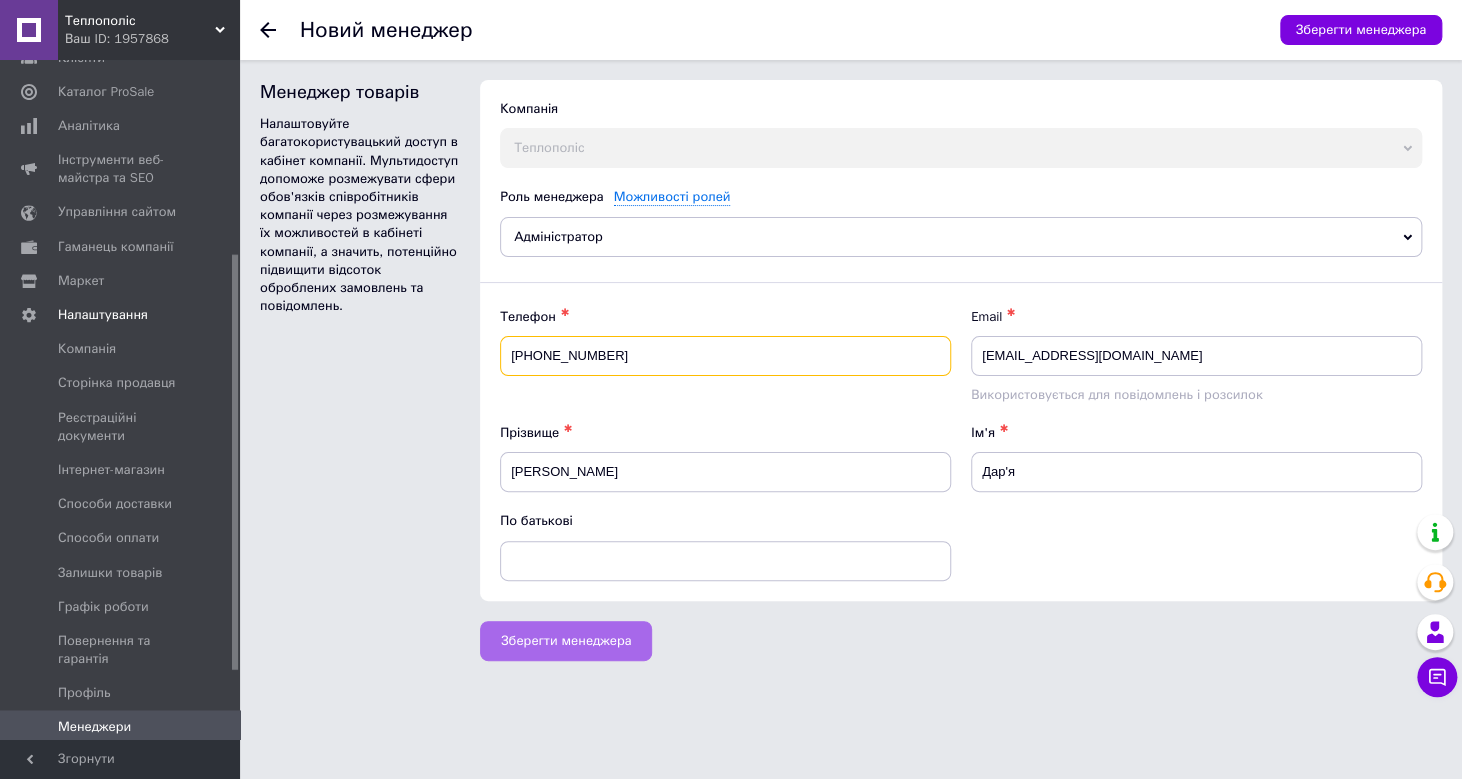 type on "[PHONE_NUMBER]" 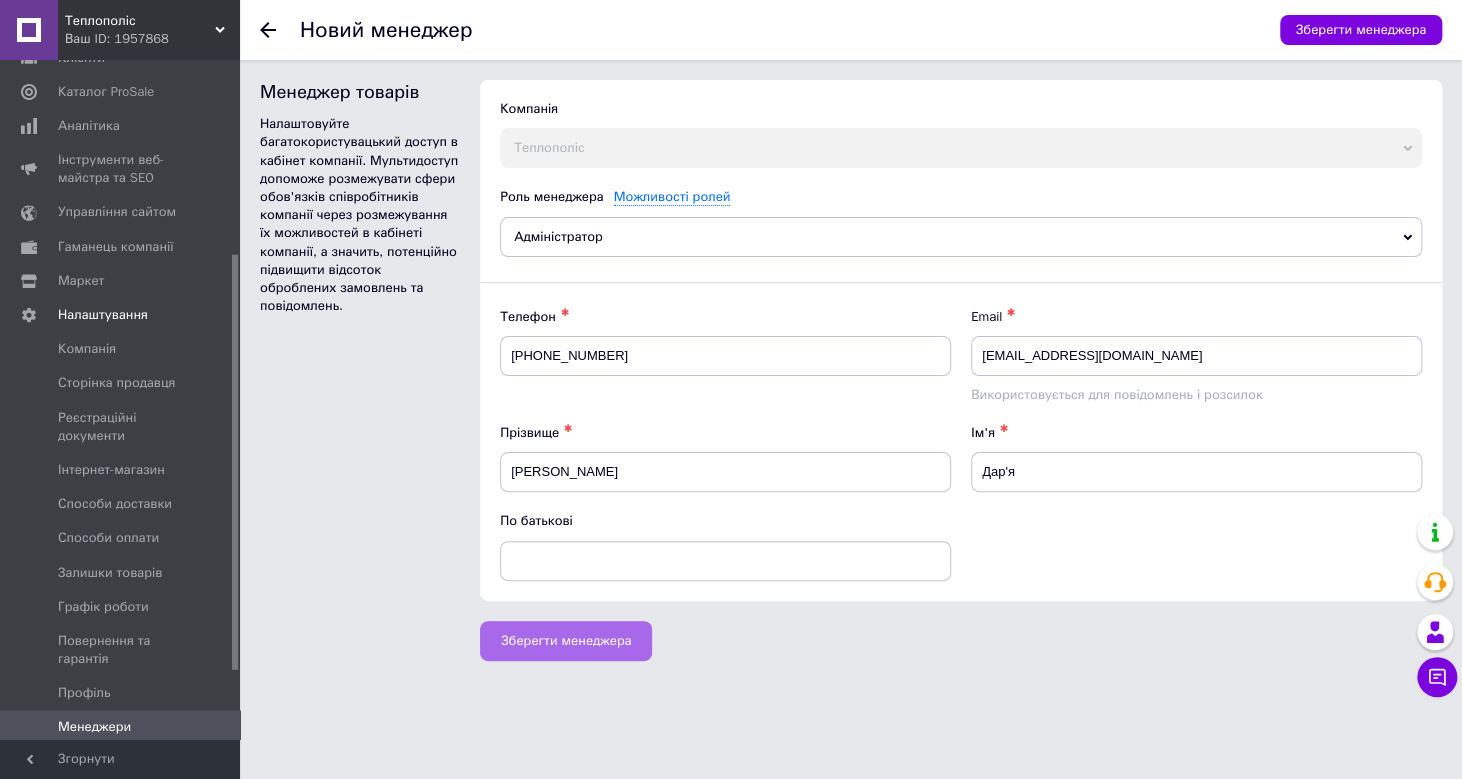 click on "Зберегти менеджера" at bounding box center (566, 641) 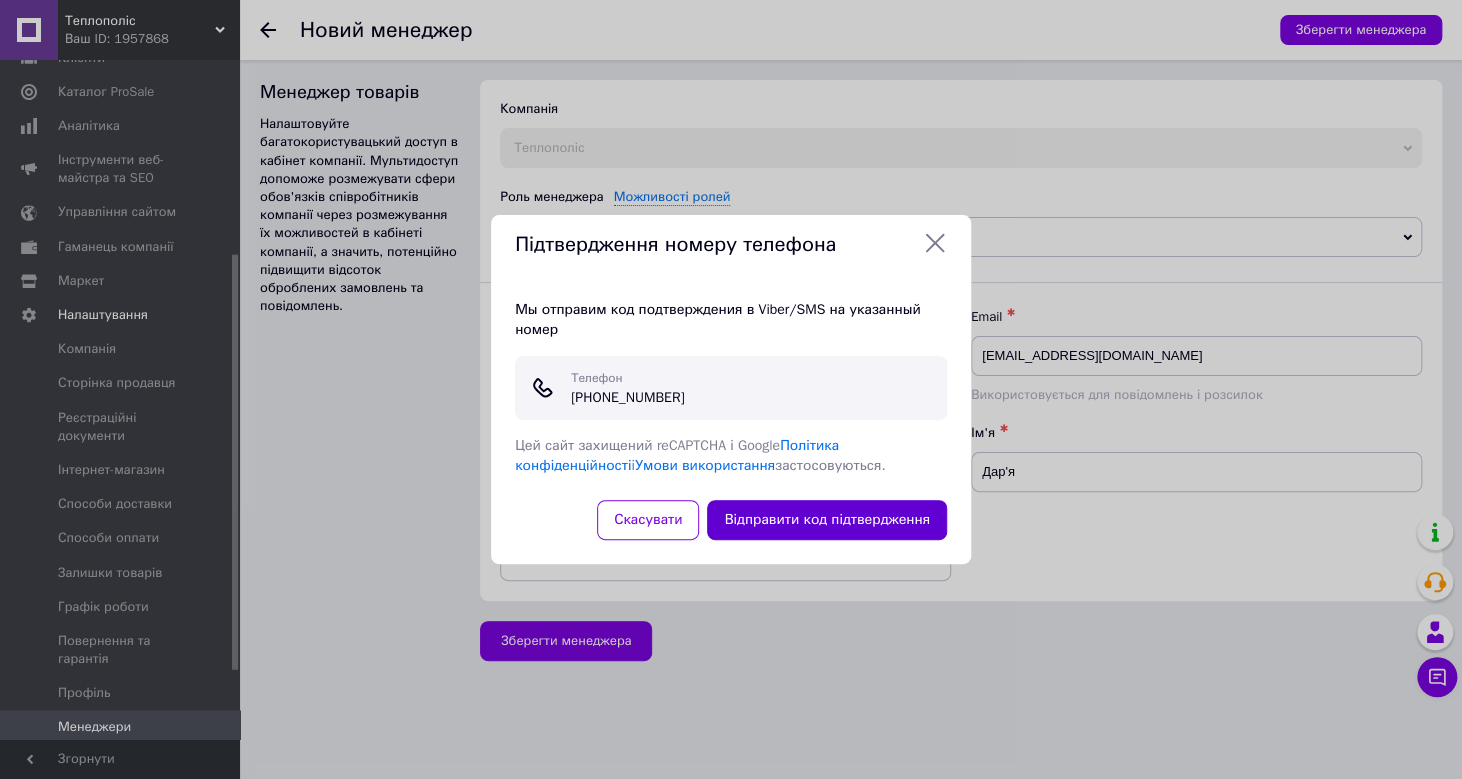 click on "Відправити код підтвердження" at bounding box center (827, 520) 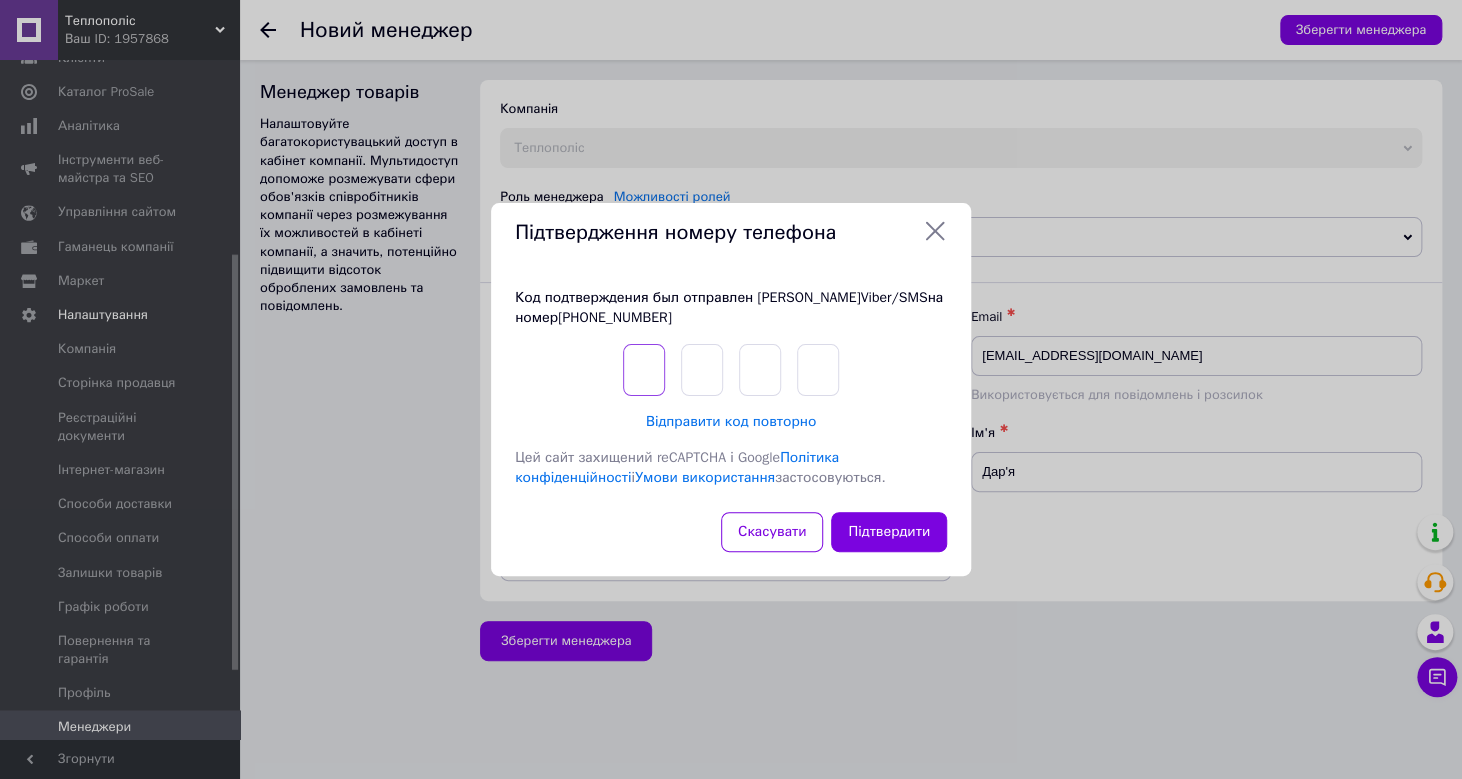 click at bounding box center [644, 370] 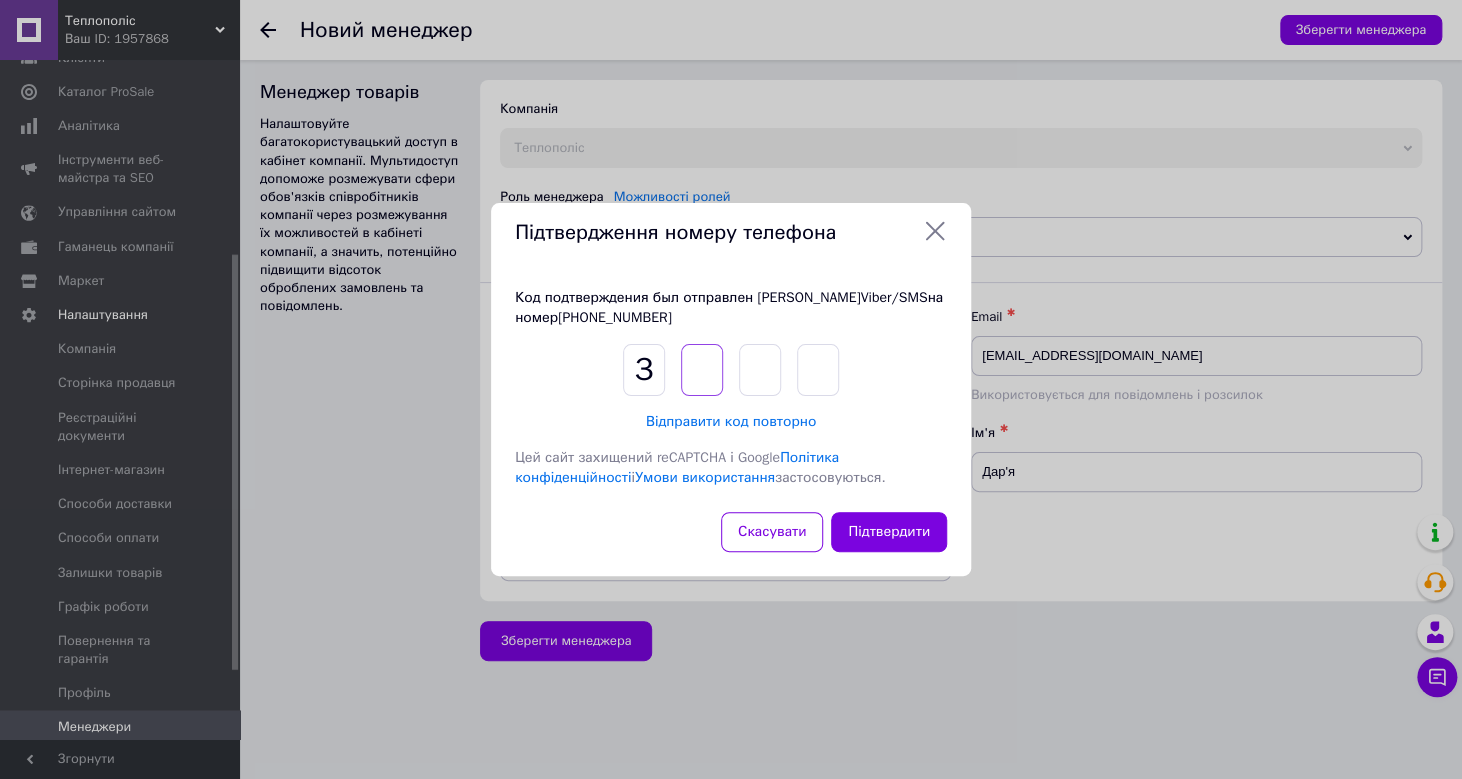 type on "2" 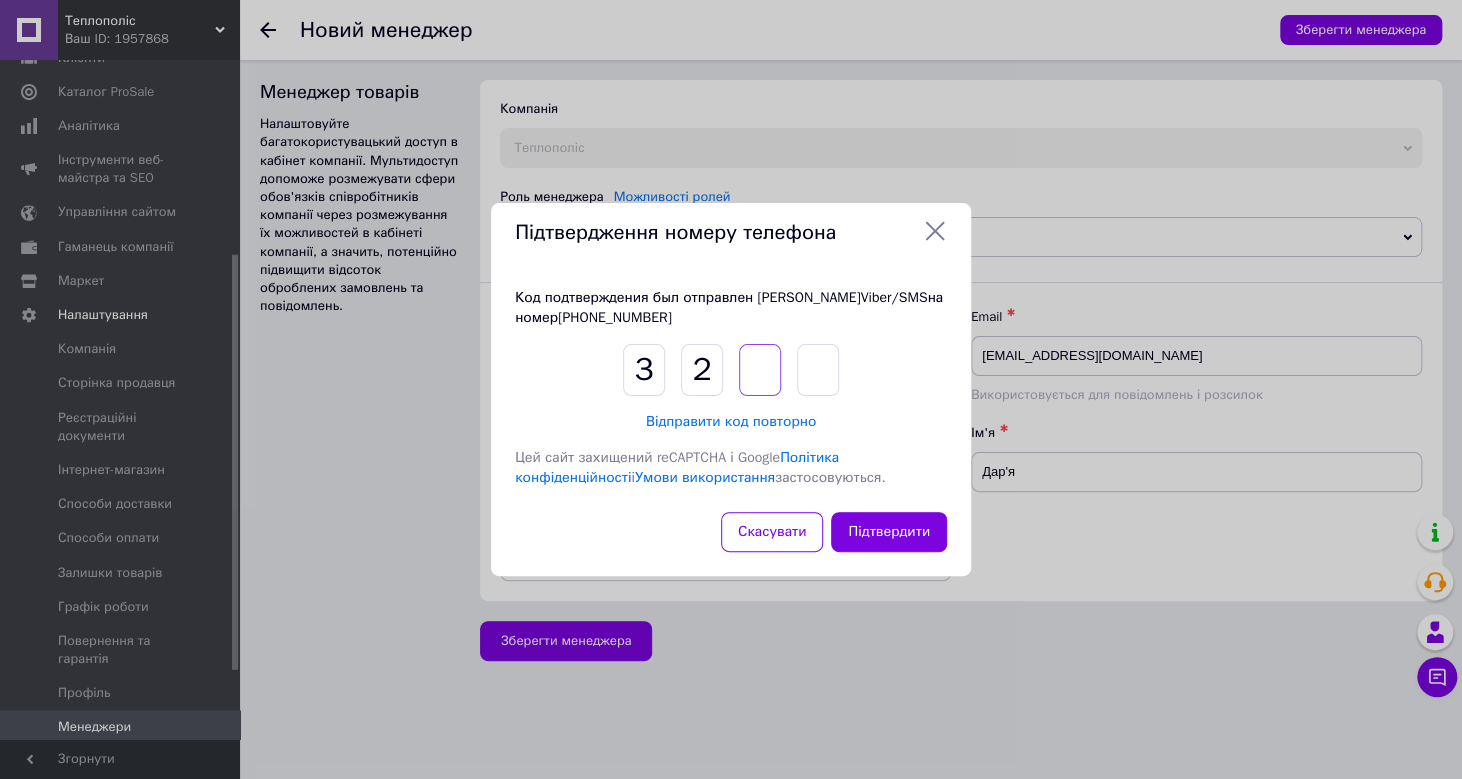 type on "0" 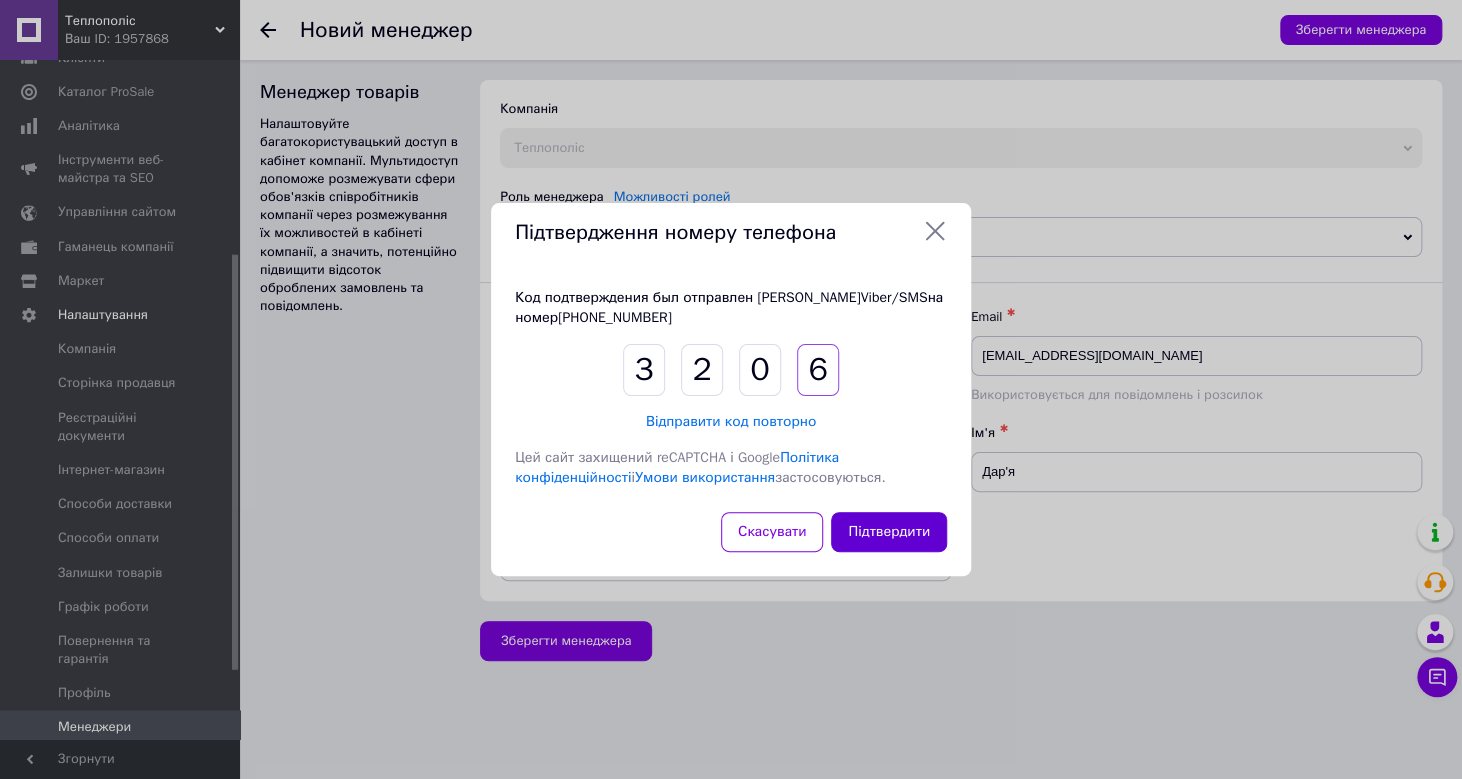 type on "6" 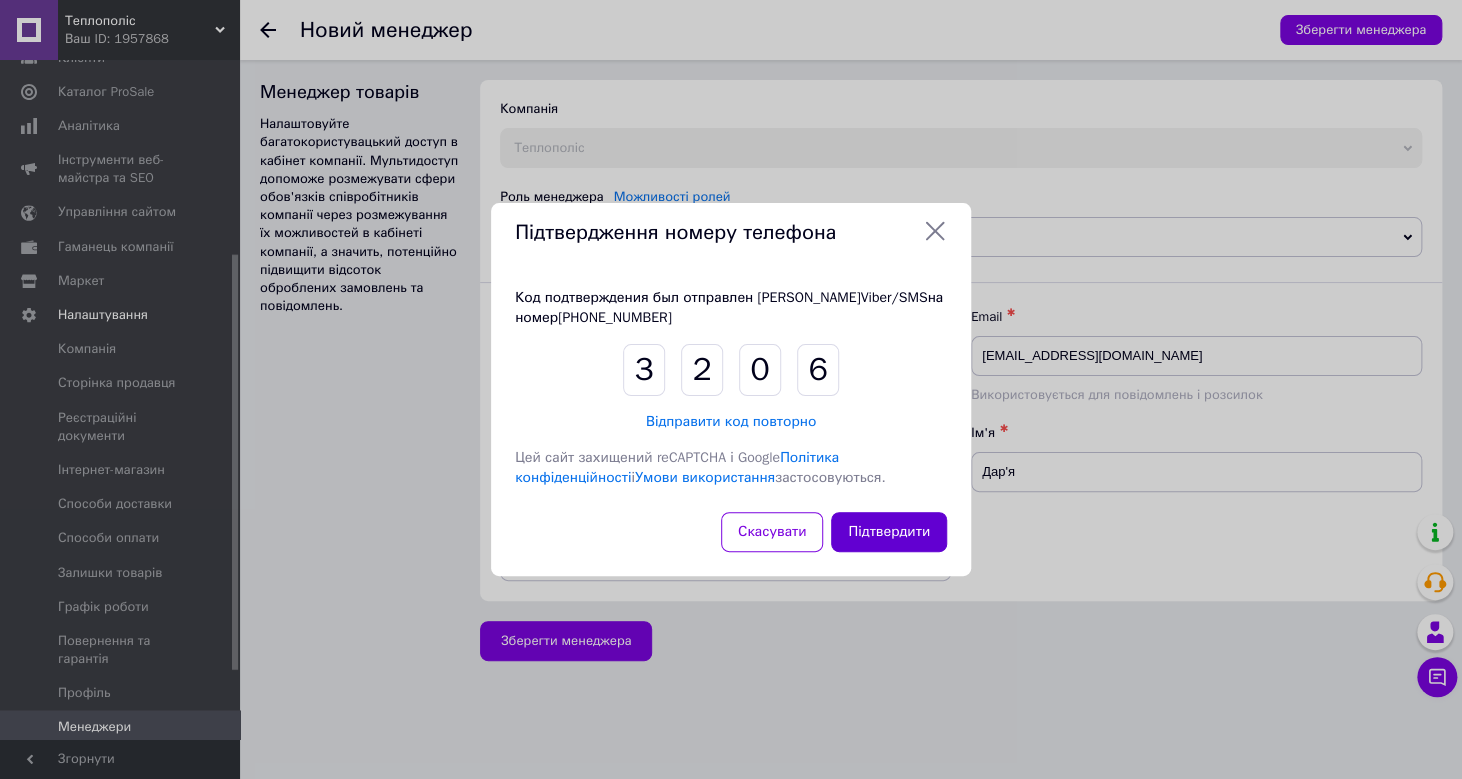 click on "Підтвердити" at bounding box center (889, 532) 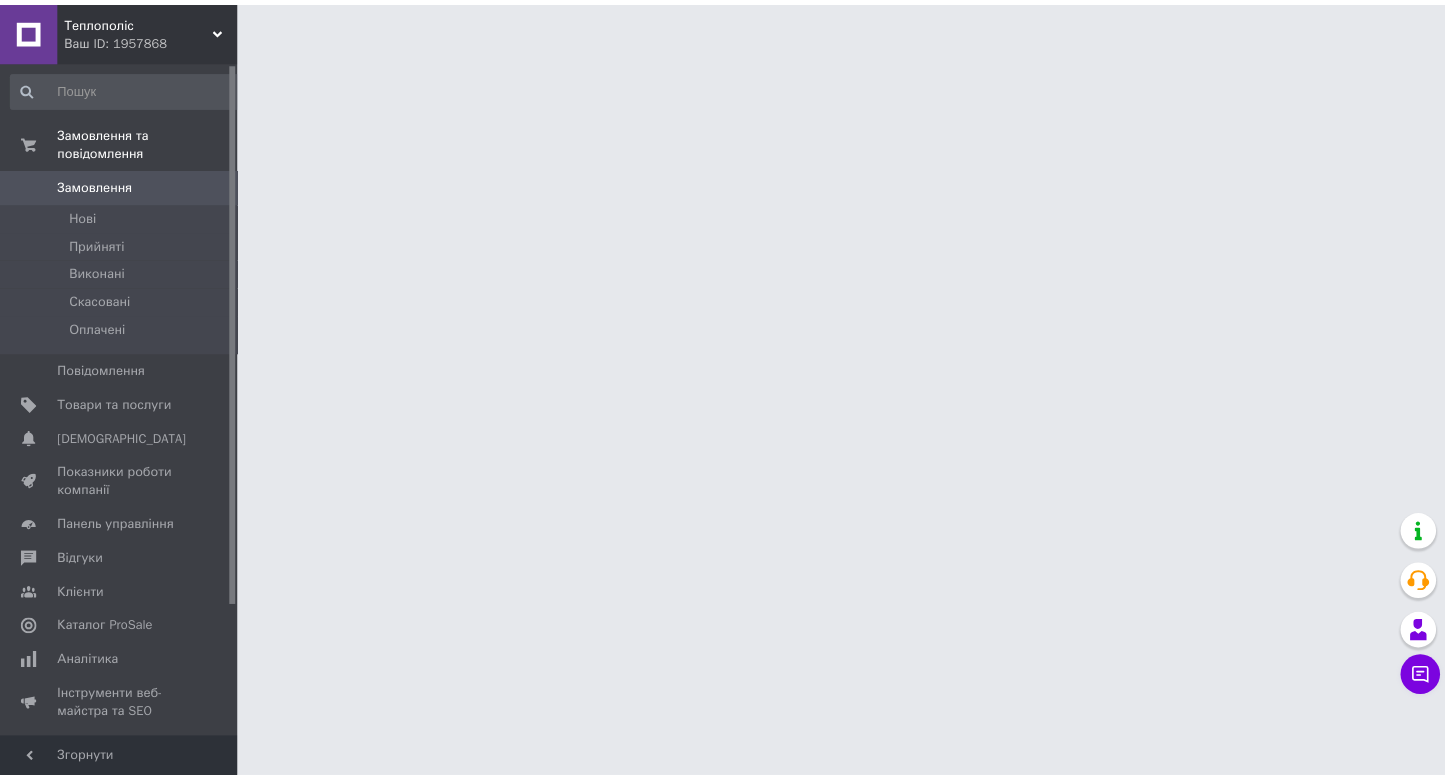 scroll, scrollTop: 0, scrollLeft: 0, axis: both 